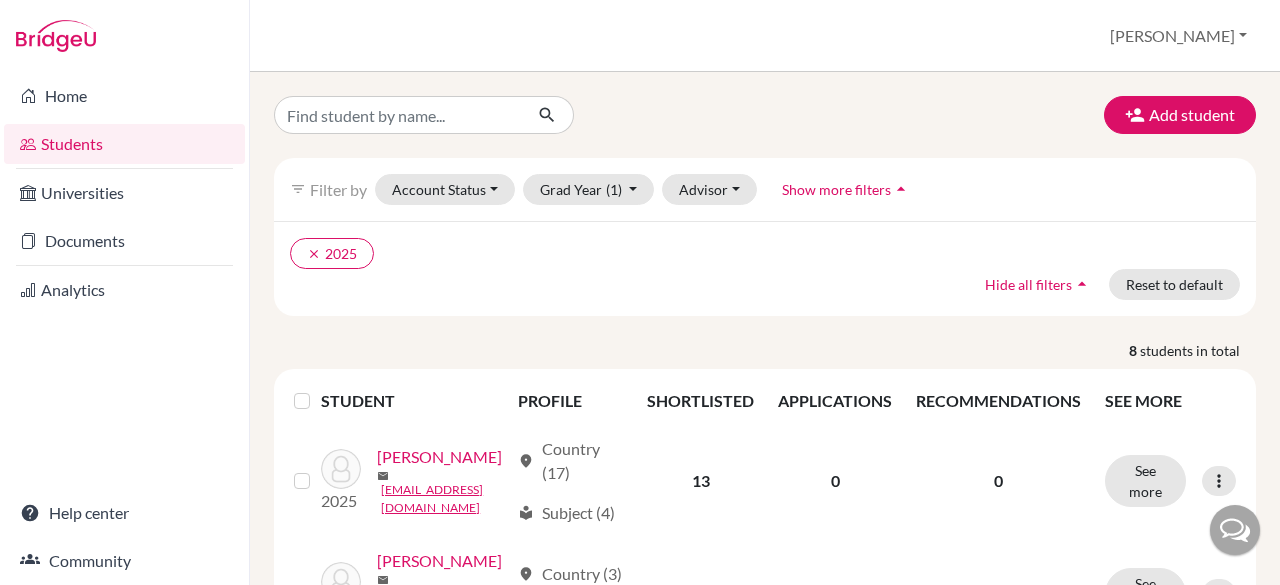 scroll, scrollTop: 0, scrollLeft: 0, axis: both 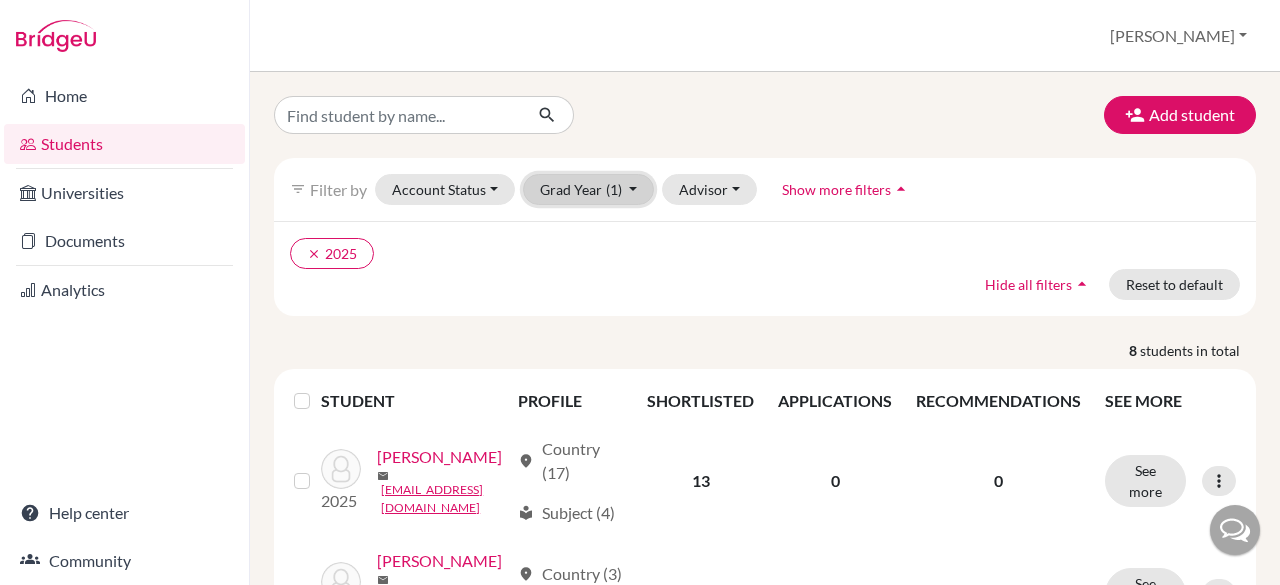 click on "Grad Year (1)" at bounding box center (589, 189) 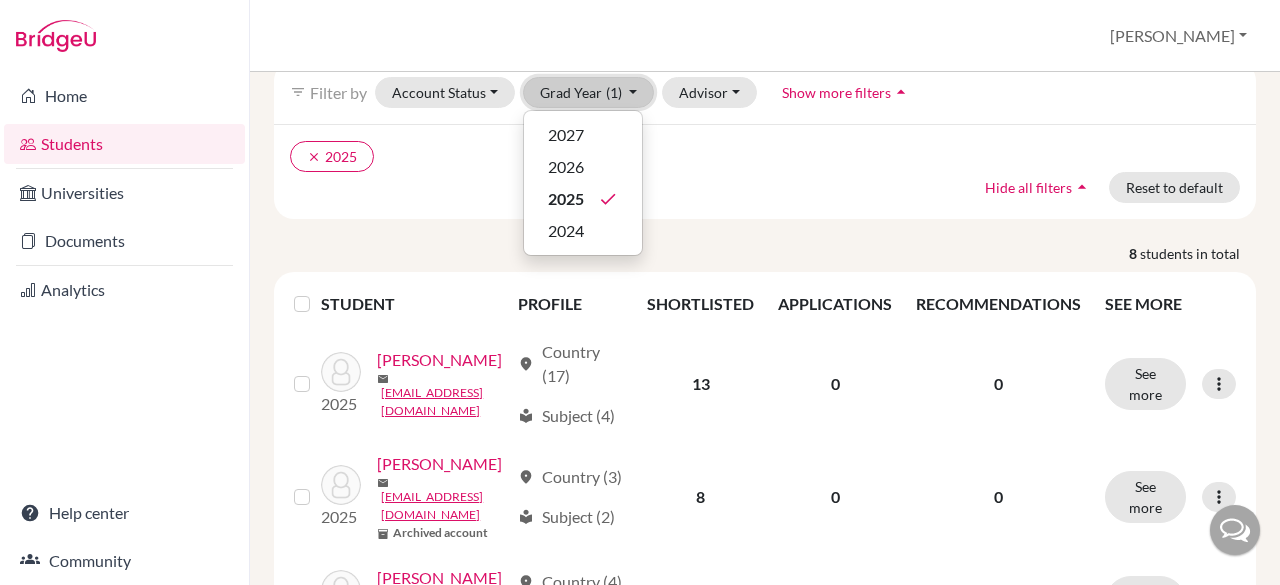 scroll, scrollTop: 98, scrollLeft: 0, axis: vertical 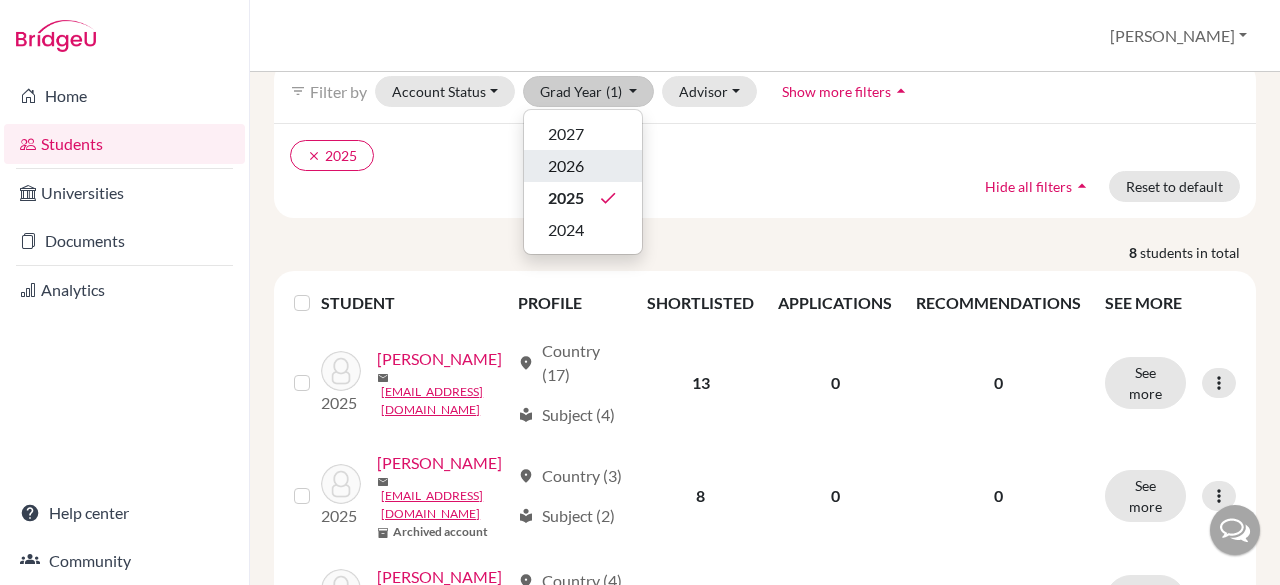 click on "2026" at bounding box center (566, 166) 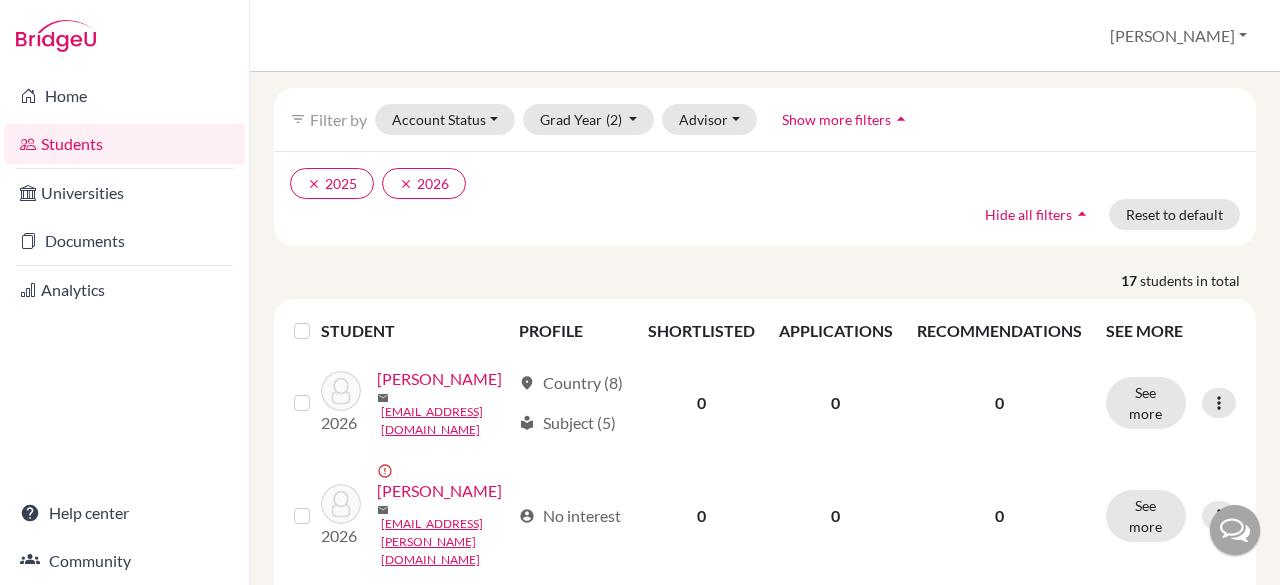 scroll, scrollTop: 0, scrollLeft: 0, axis: both 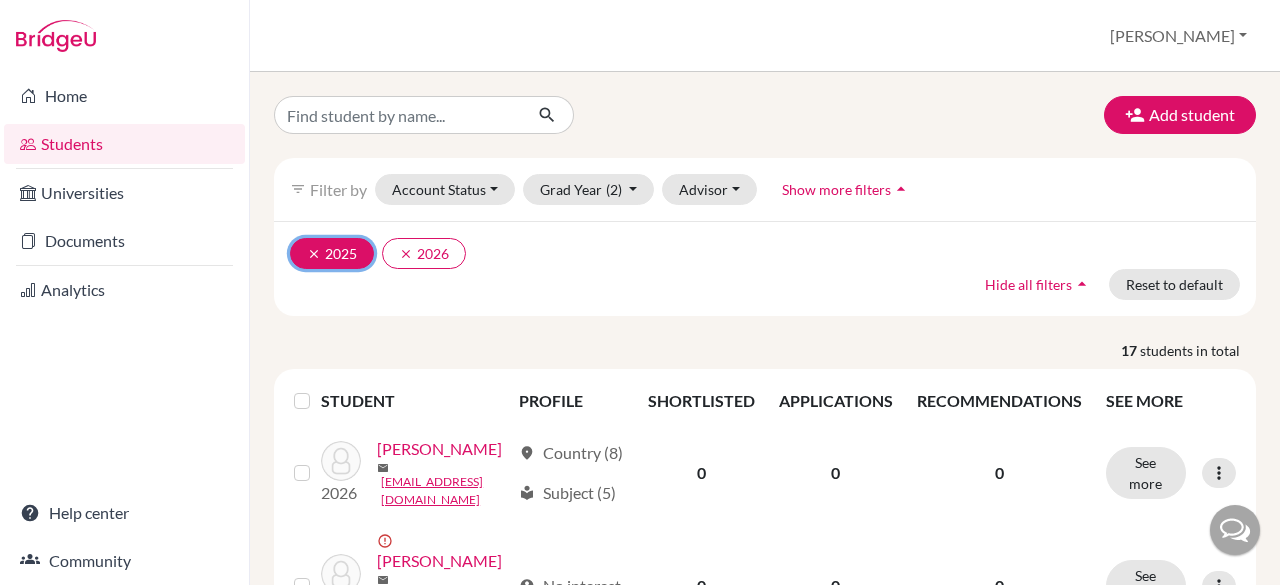 click on "clear" at bounding box center (314, 254) 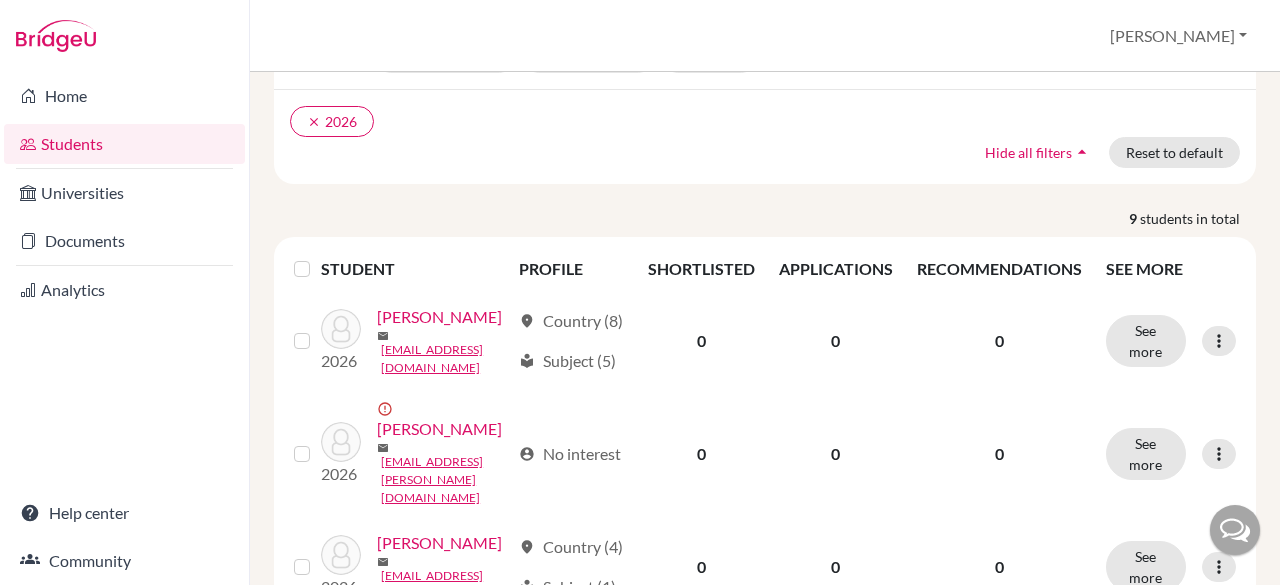 scroll, scrollTop: 0, scrollLeft: 0, axis: both 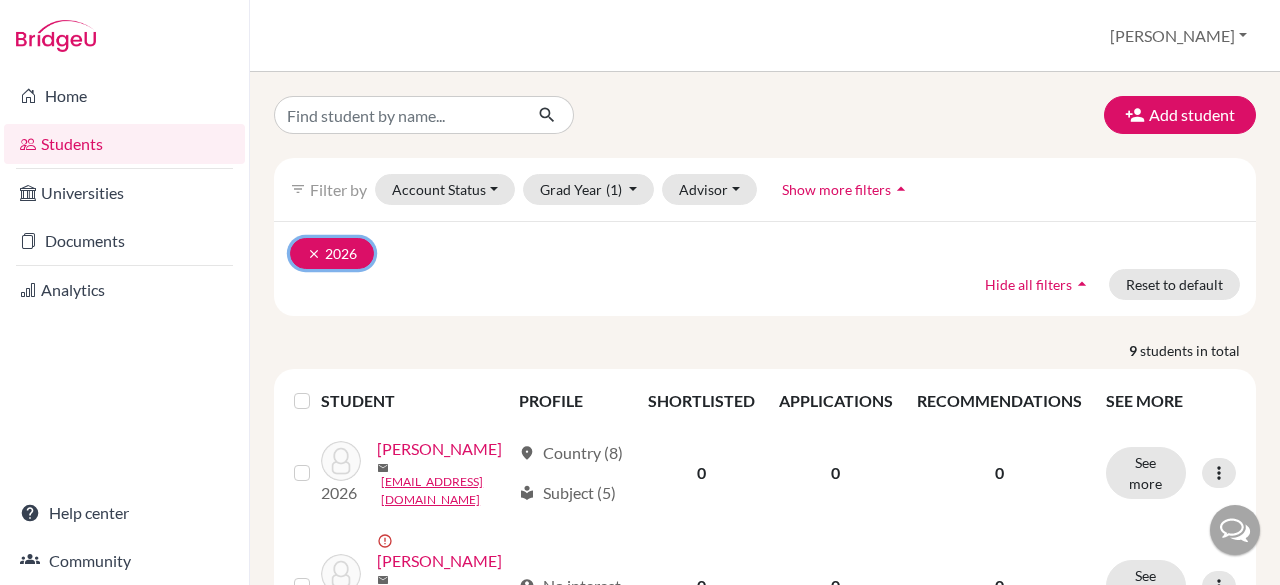 click on "clear" at bounding box center (314, 254) 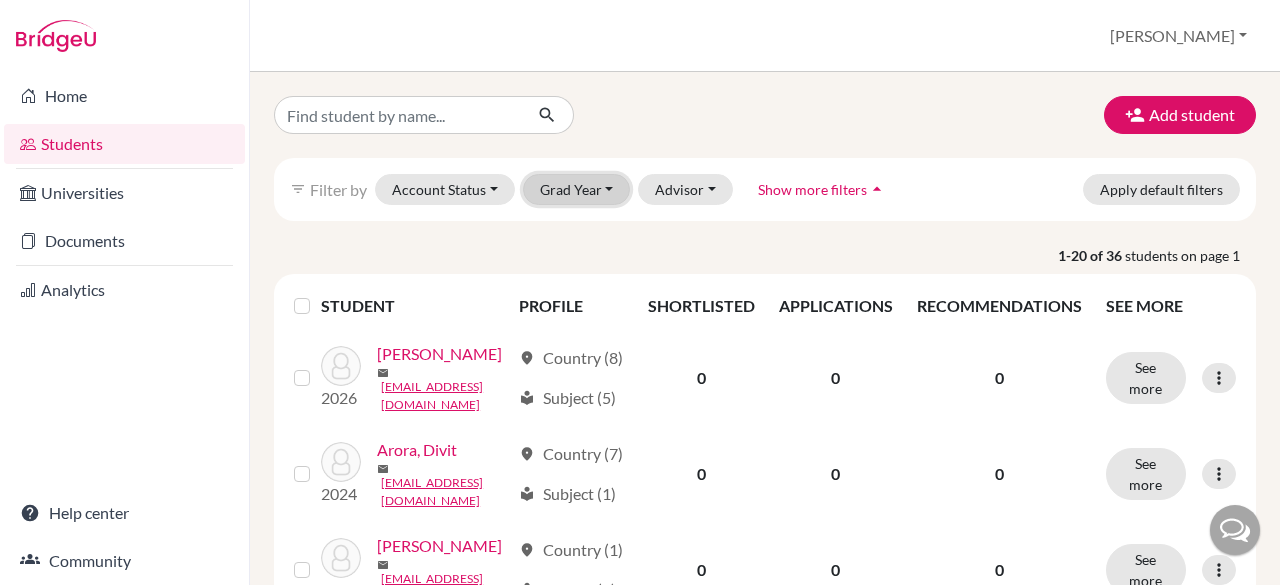 click on "Grad Year" at bounding box center (577, 189) 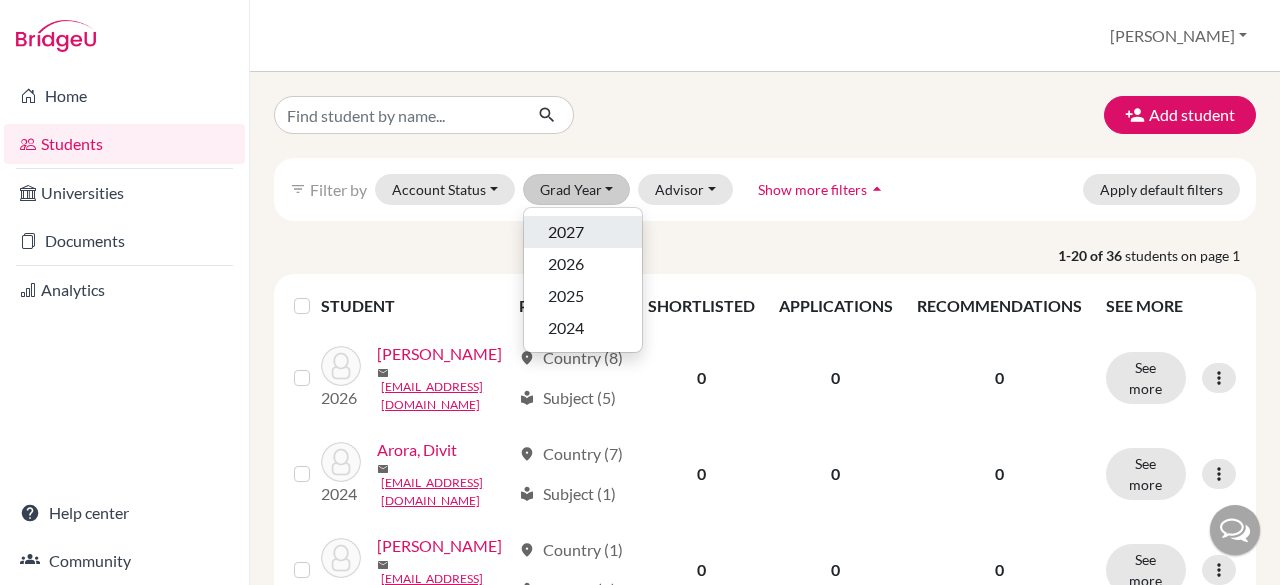 click on "2027" at bounding box center (566, 232) 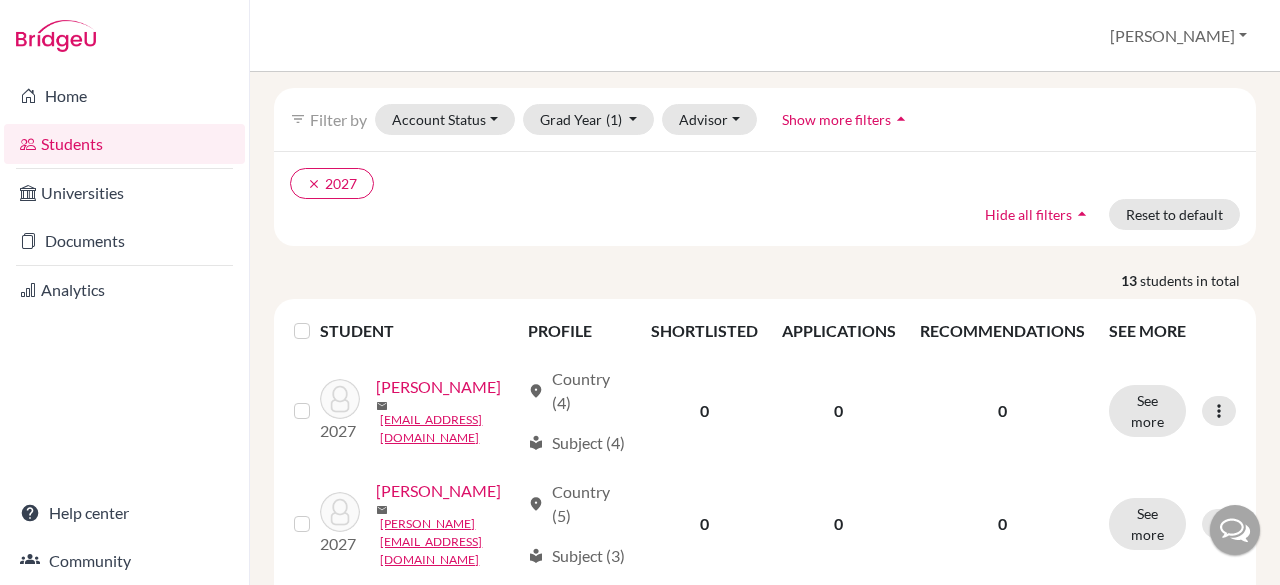 scroll, scrollTop: 0, scrollLeft: 0, axis: both 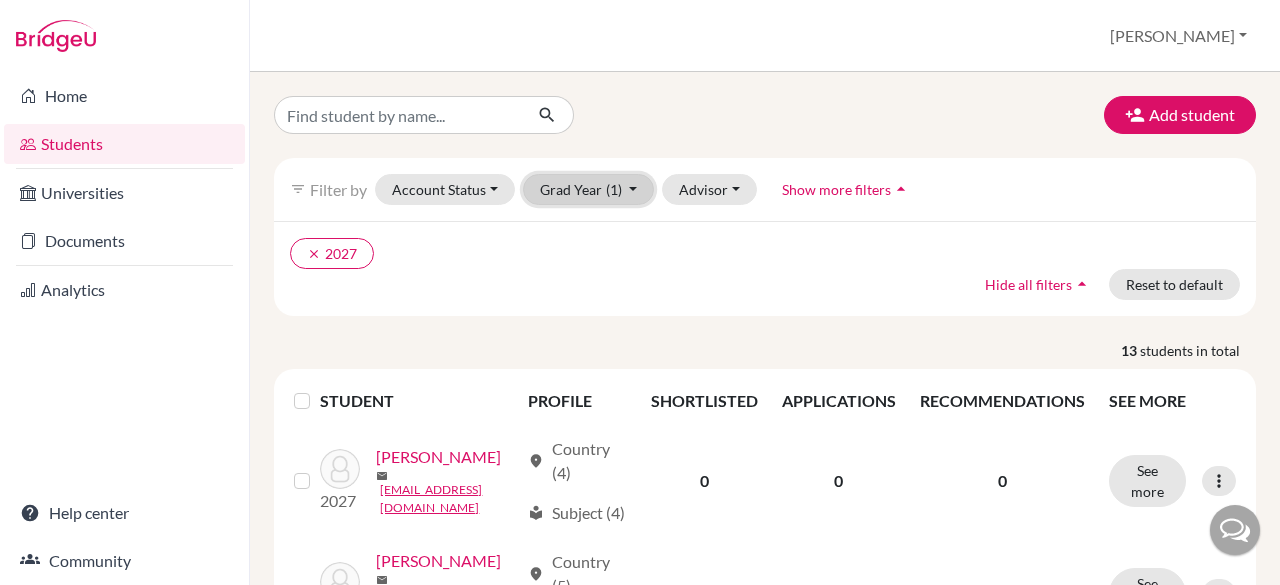 click on "Grad Year (1)" at bounding box center (589, 189) 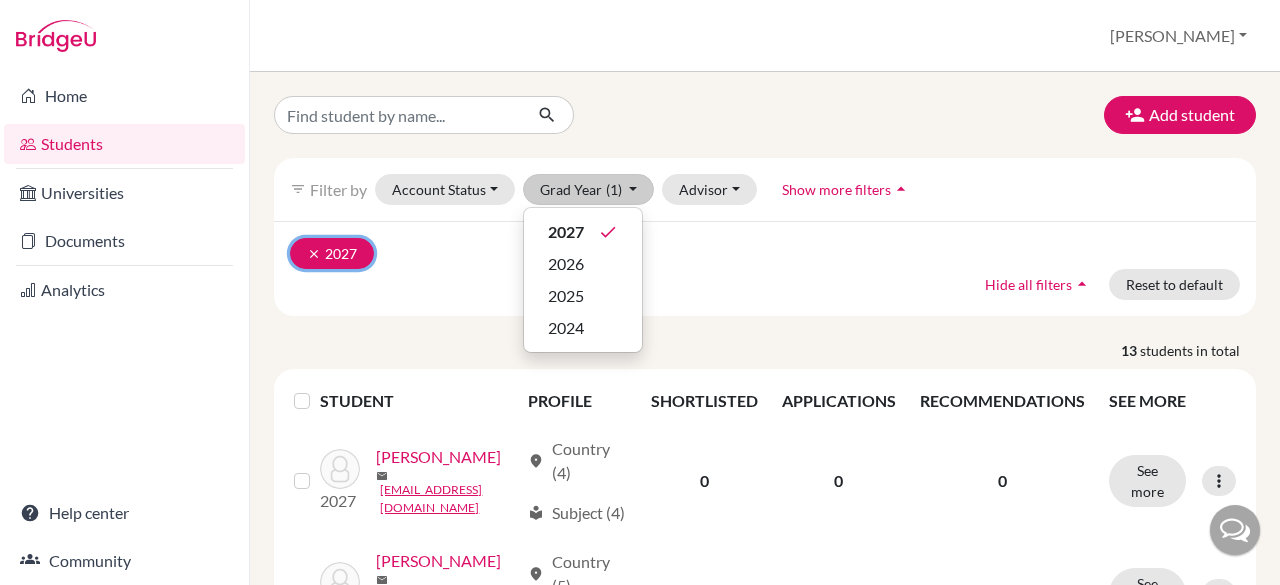 click on "clear 2027" at bounding box center [332, 253] 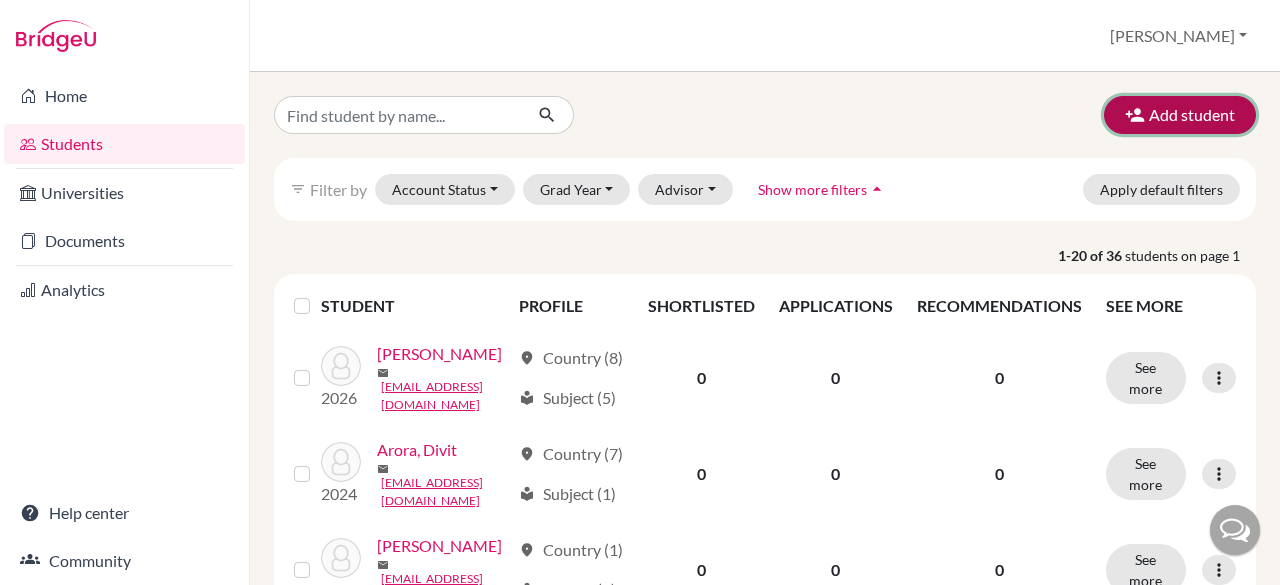click on "Add student" at bounding box center [1180, 115] 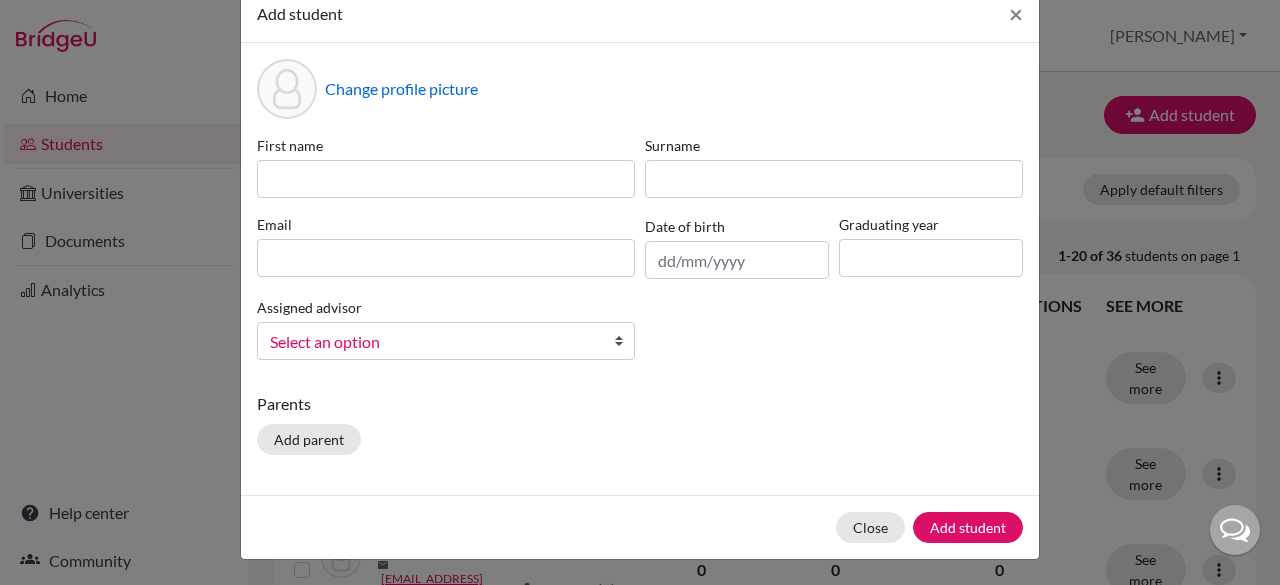 scroll, scrollTop: 6, scrollLeft: 0, axis: vertical 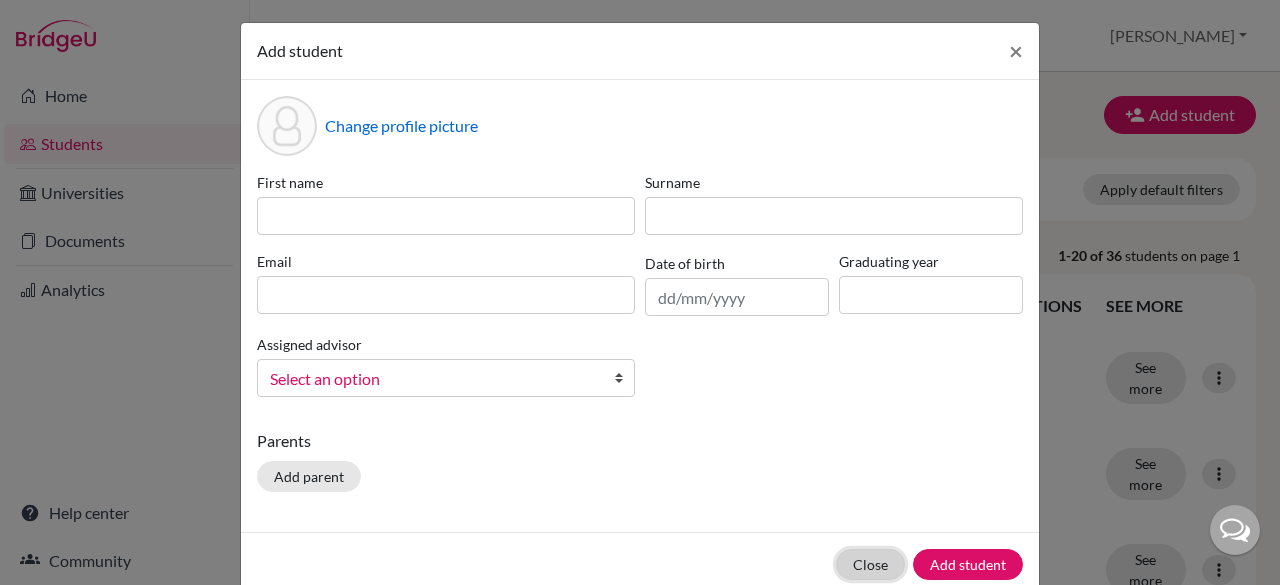 click on "Close" at bounding box center (870, 564) 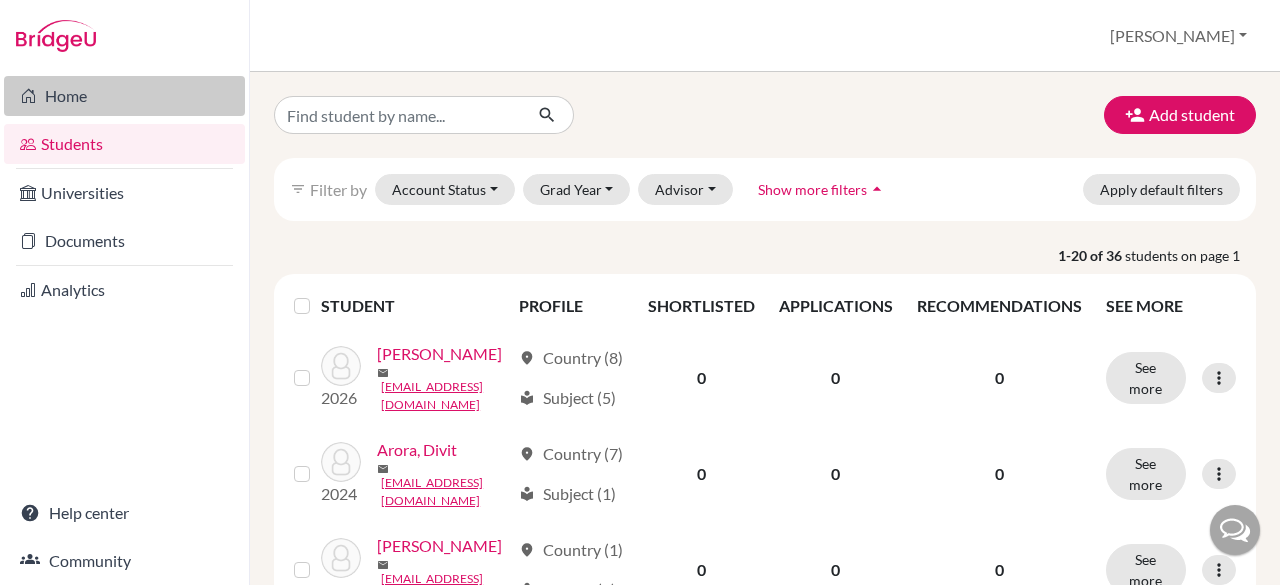 click on "Home" at bounding box center [124, 96] 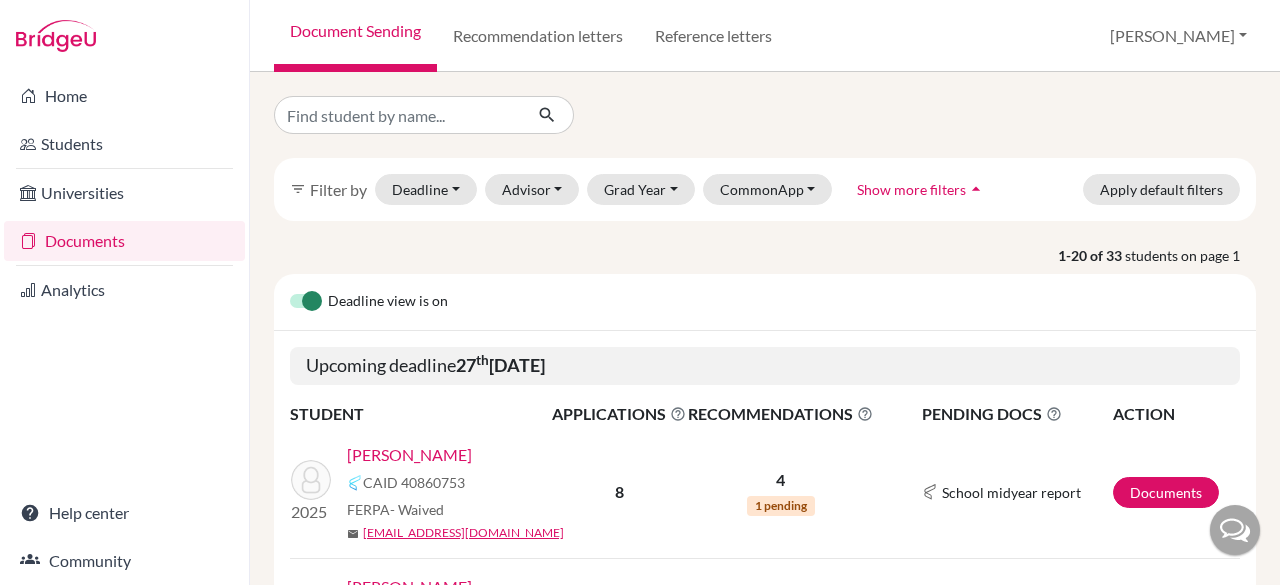scroll, scrollTop: 0, scrollLeft: 0, axis: both 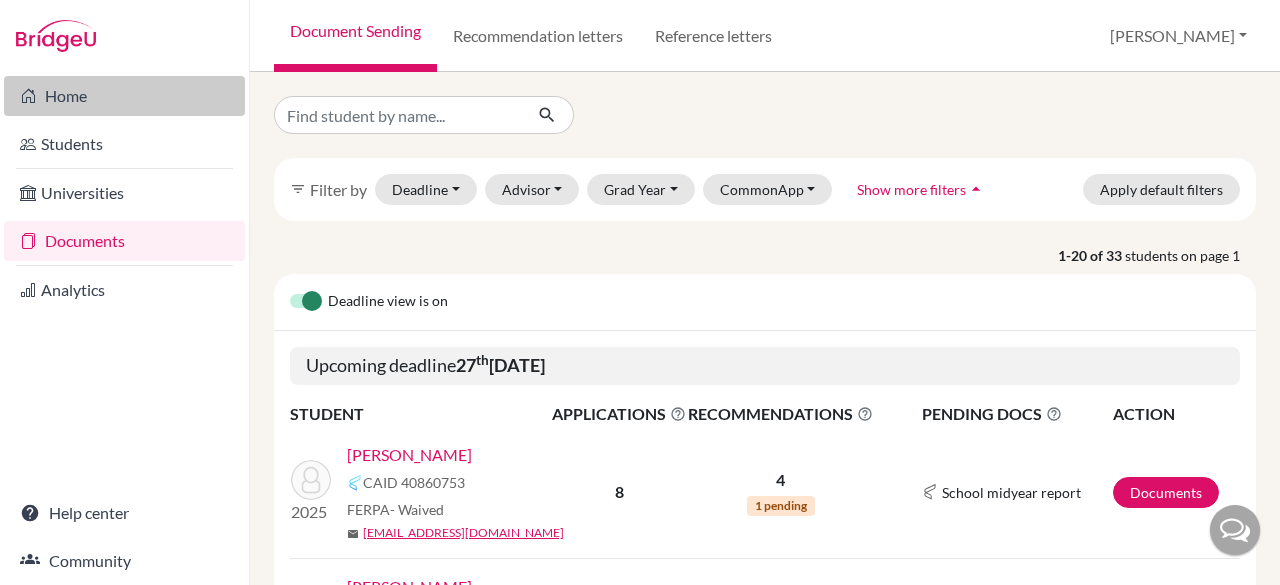 click on "Home" at bounding box center (124, 96) 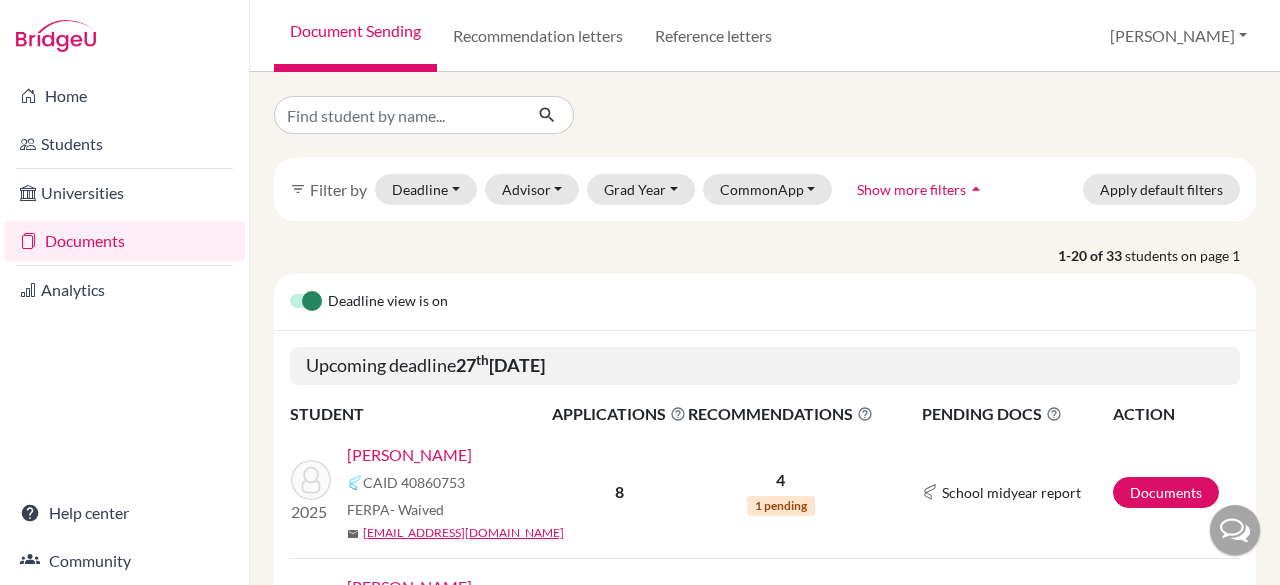 scroll, scrollTop: 0, scrollLeft: 0, axis: both 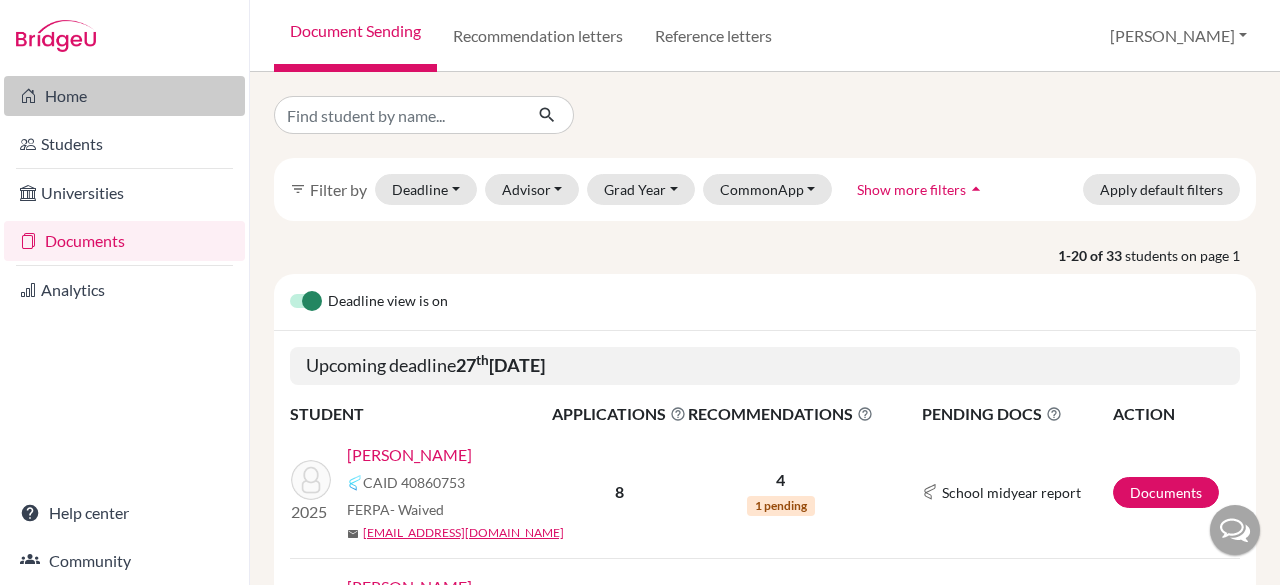 click on "Home" at bounding box center [124, 96] 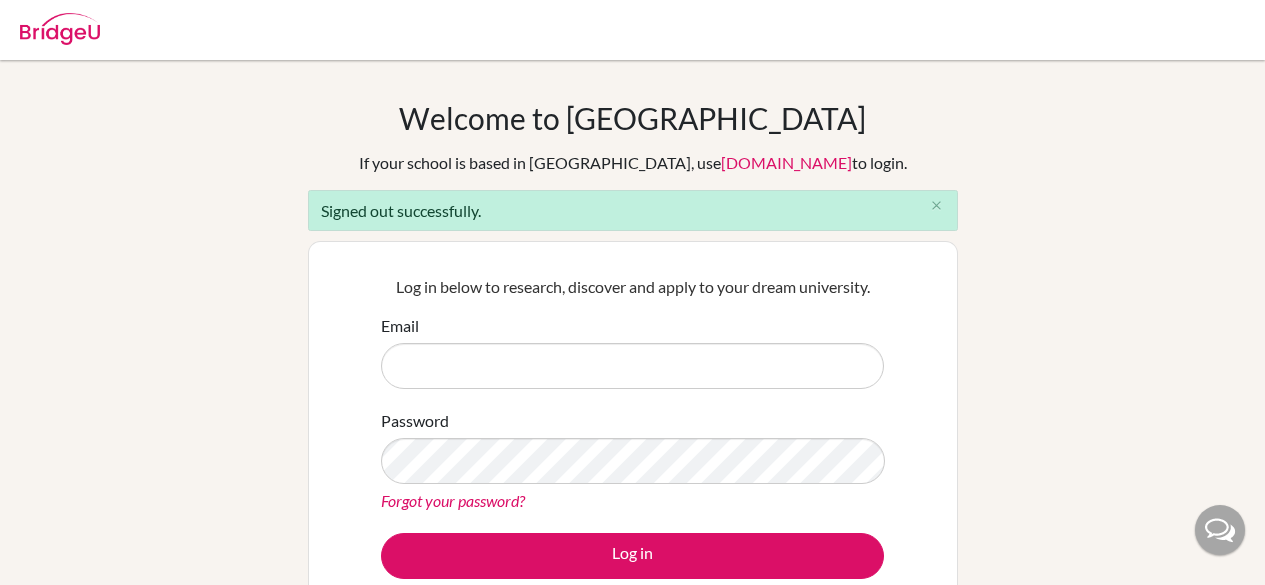 scroll, scrollTop: 0, scrollLeft: 0, axis: both 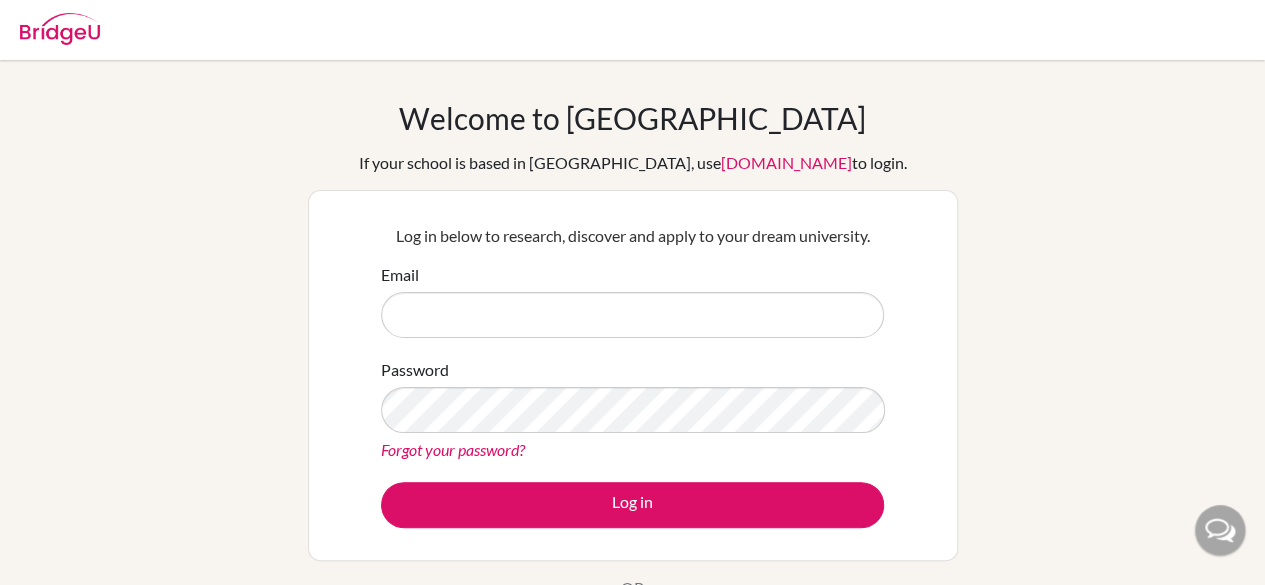 click on "Email" at bounding box center [632, 315] 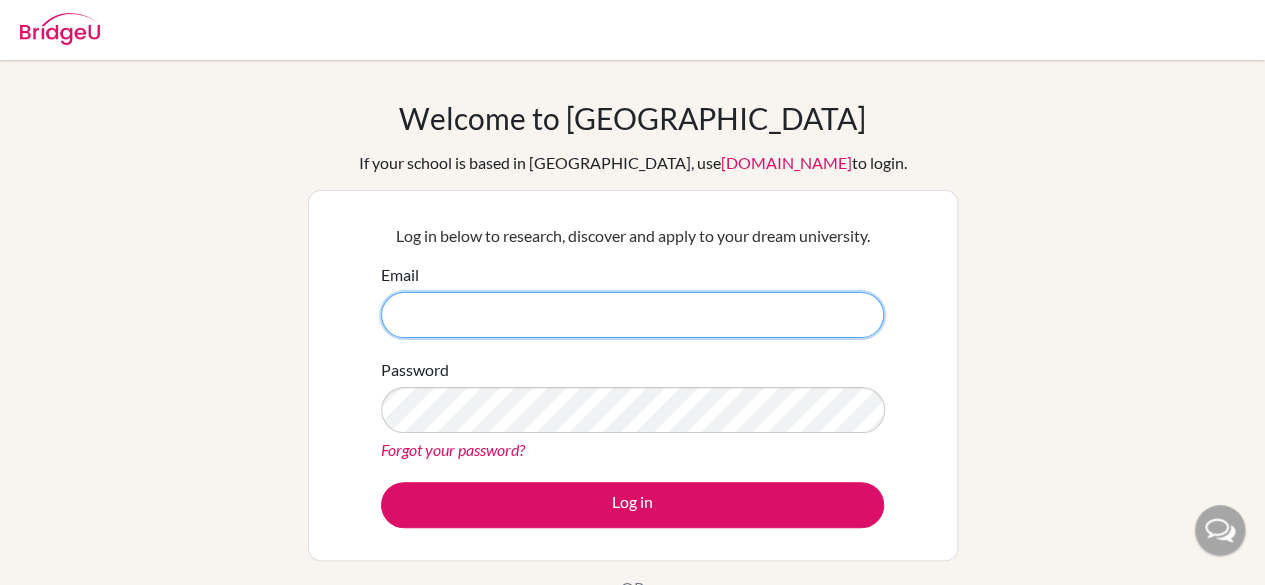type on "[EMAIL_ADDRESS][DOMAIN_NAME]" 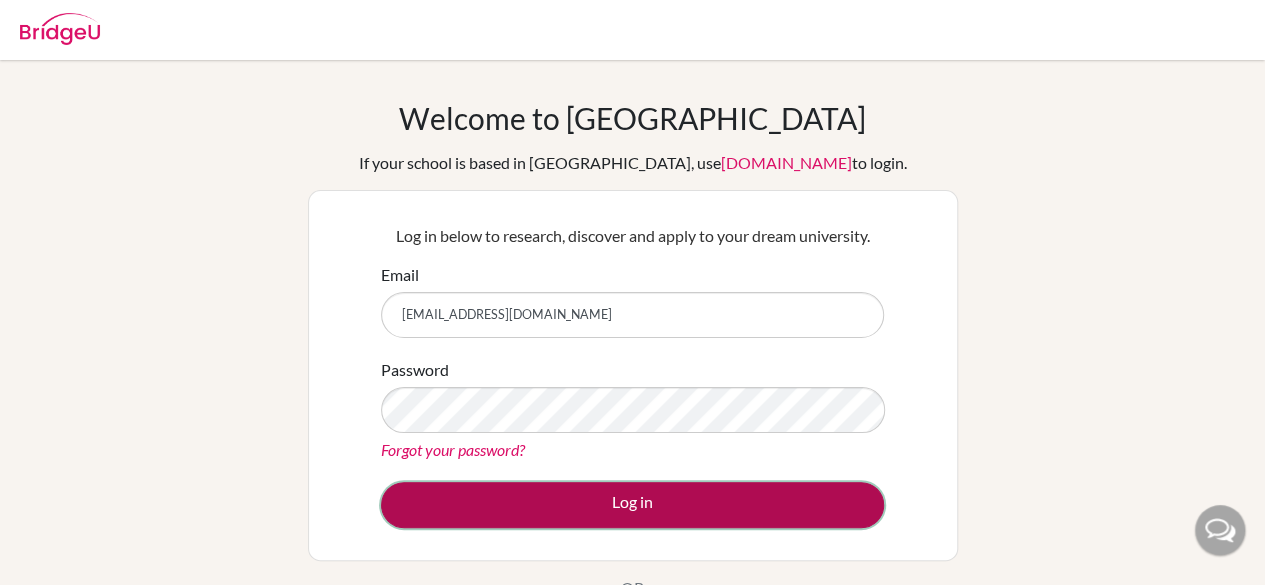 click on "Log in" at bounding box center (632, 505) 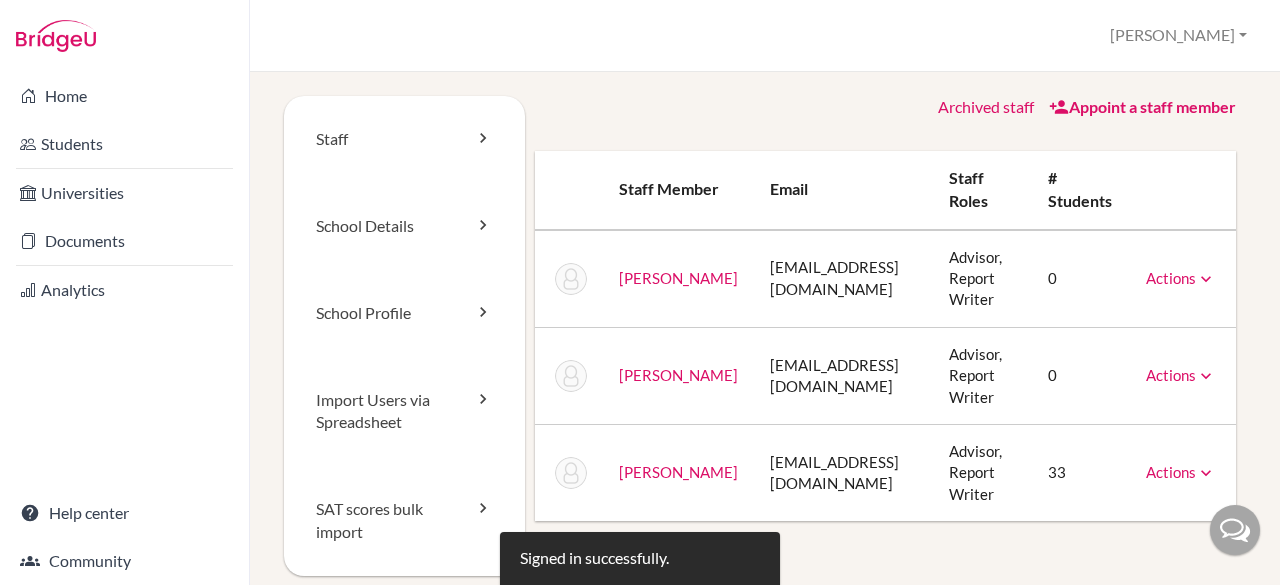scroll, scrollTop: 0, scrollLeft: 0, axis: both 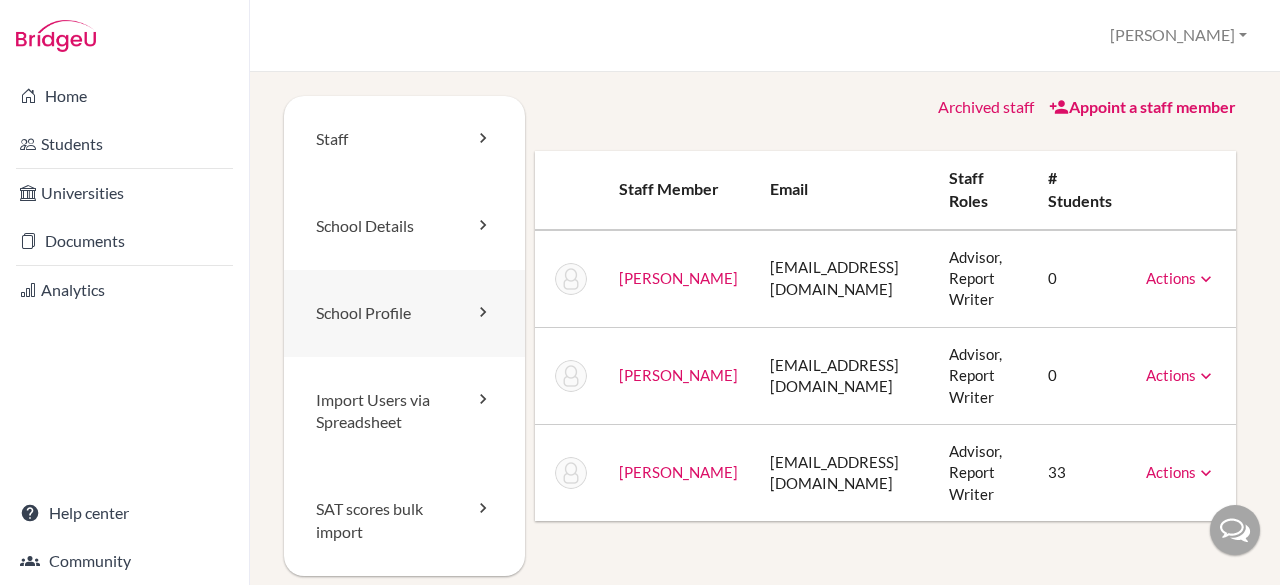 click on "School Profile" at bounding box center (404, 313) 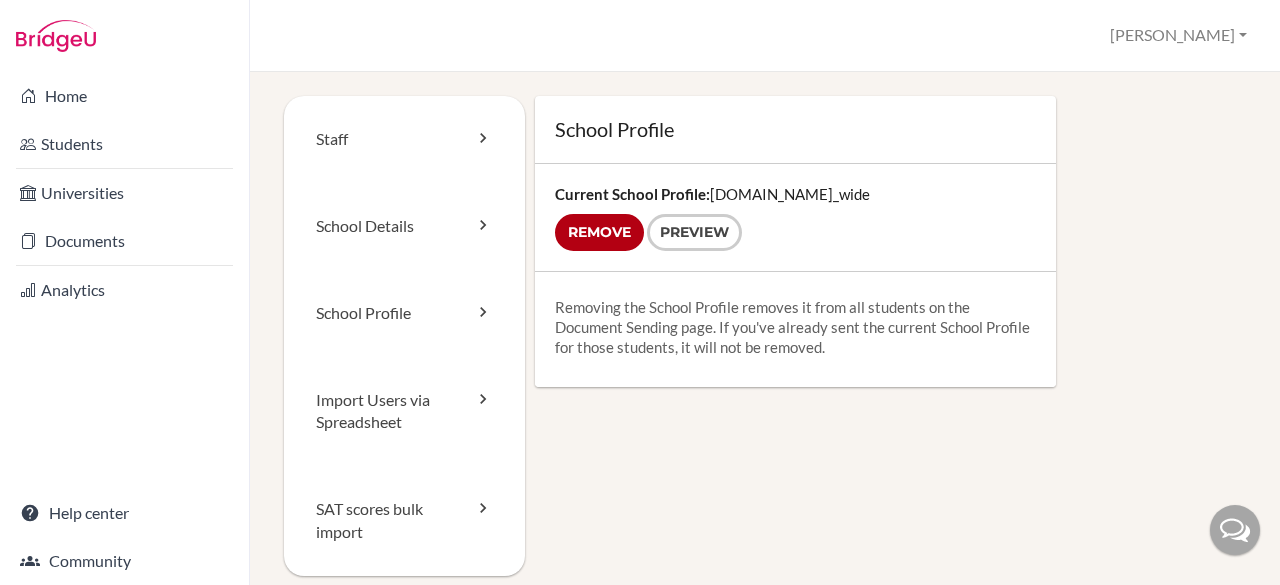 scroll, scrollTop: 0, scrollLeft: 0, axis: both 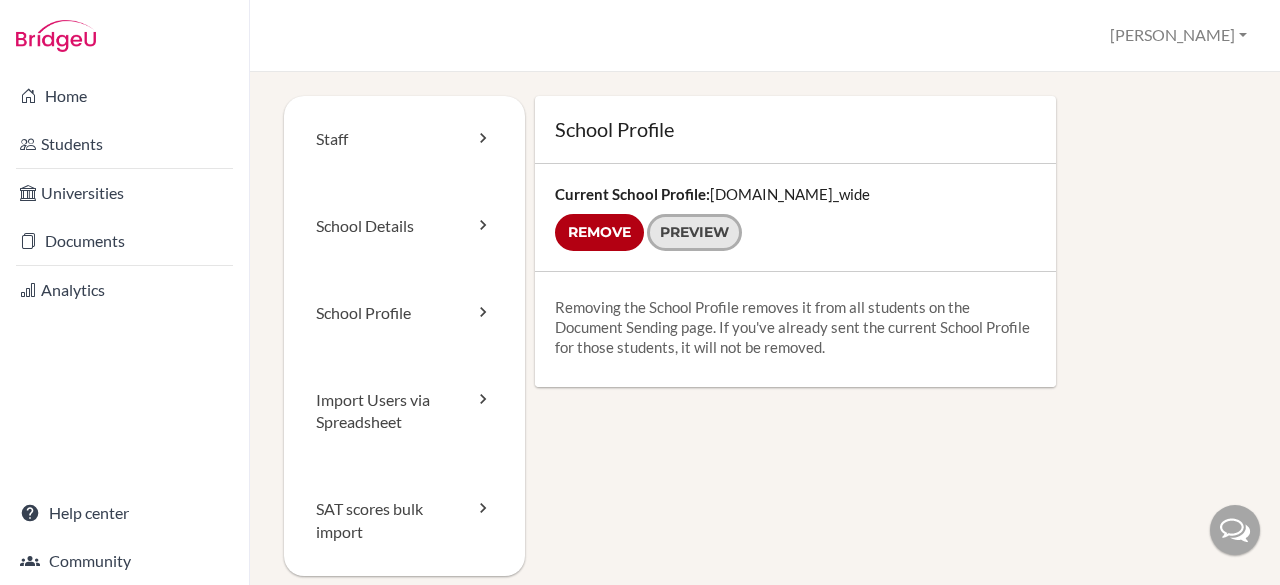 click on "Preview" at bounding box center (694, 232) 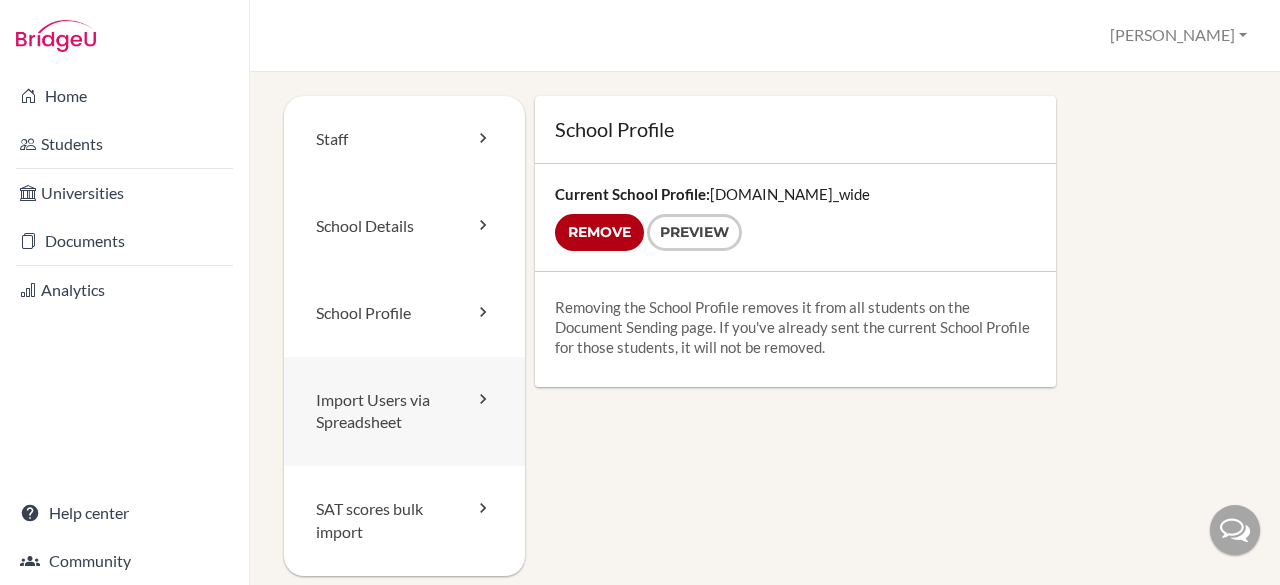 click at bounding box center (483, 399) 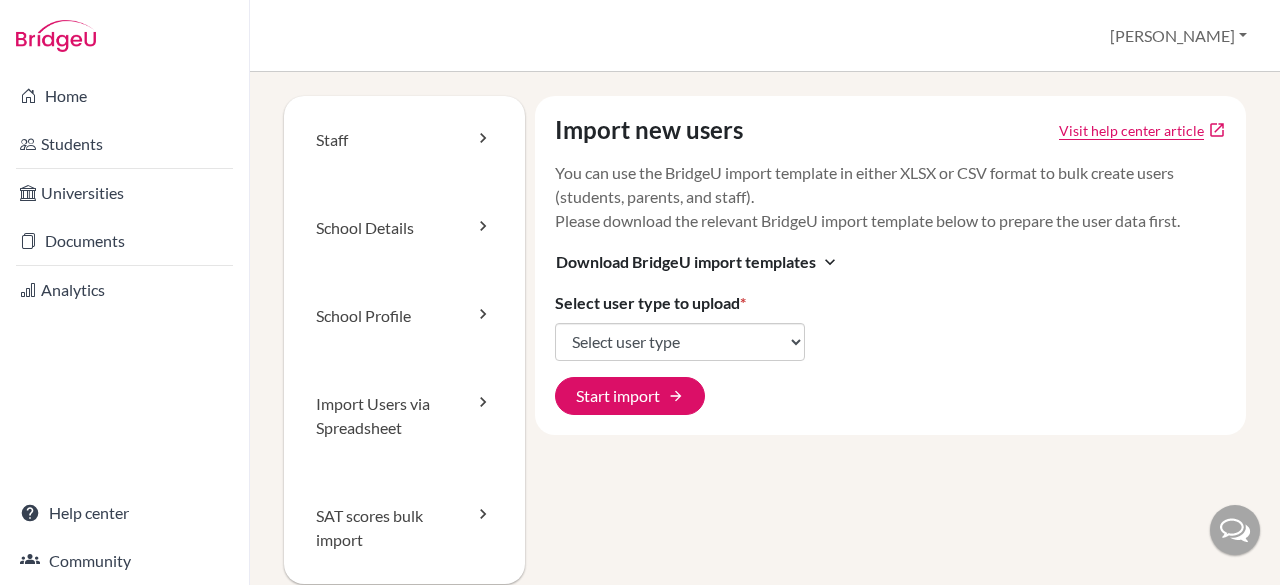 scroll, scrollTop: 0, scrollLeft: 0, axis: both 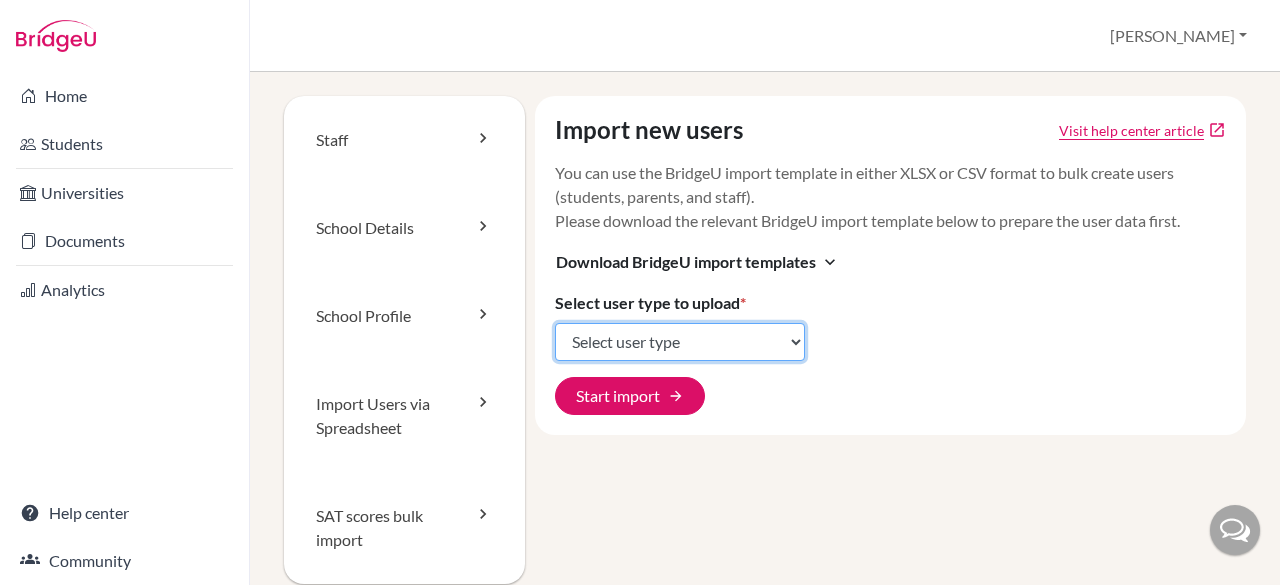 click on "Select user type Students Students and parents Parents Advisors Report writers" 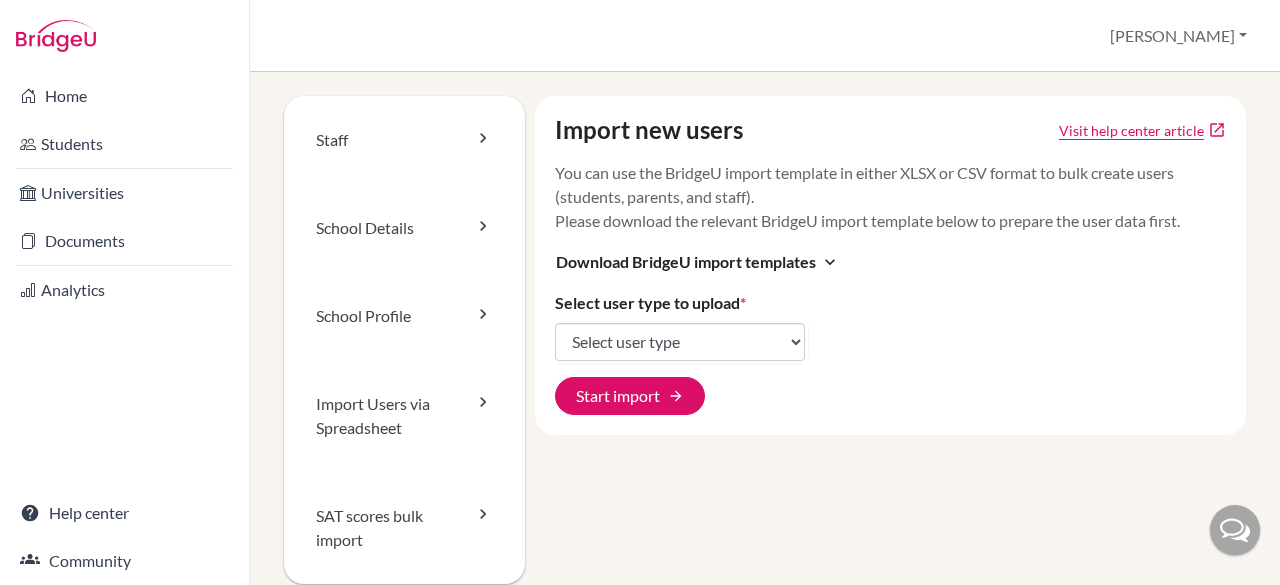 click on "Import new users Visit help center article open_in_new You can use the BridgeU import template in either XLSX or CSV format to bulk create users (students, parents, and staff). Please download the relevant BridgeU import template below to prepare the user data first. Download BridgeU import templates expand_more Select user type to upload * Select user type Students Students and parents Parents Advisors Report writers Start import arrow_forward" at bounding box center (886, 364) 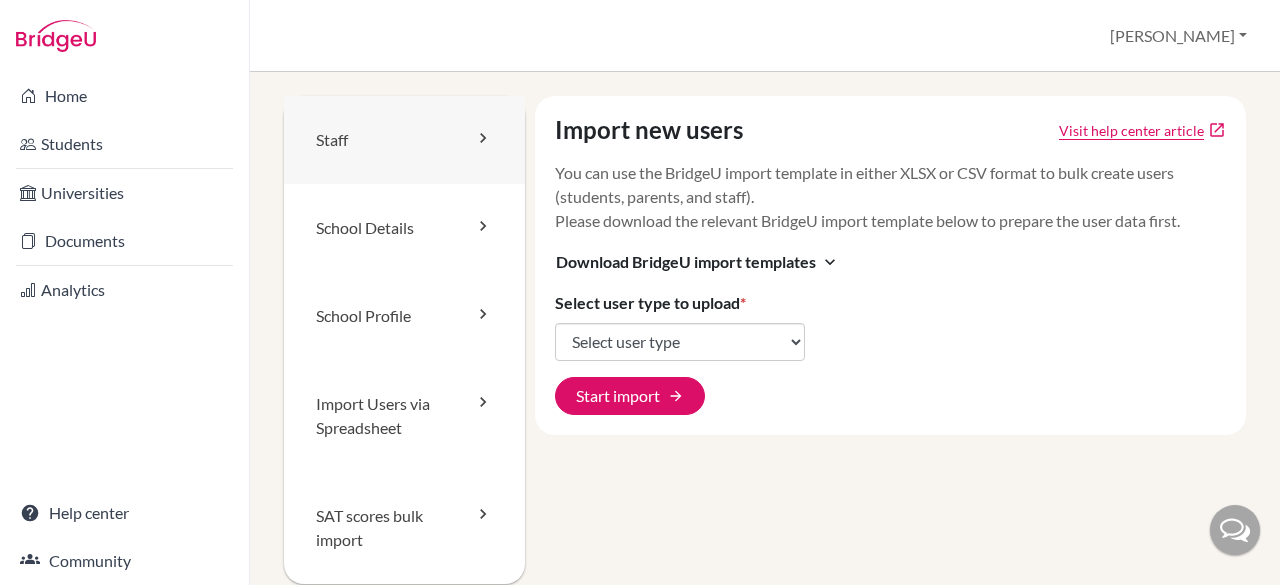 click on "Staff" at bounding box center (404, 140) 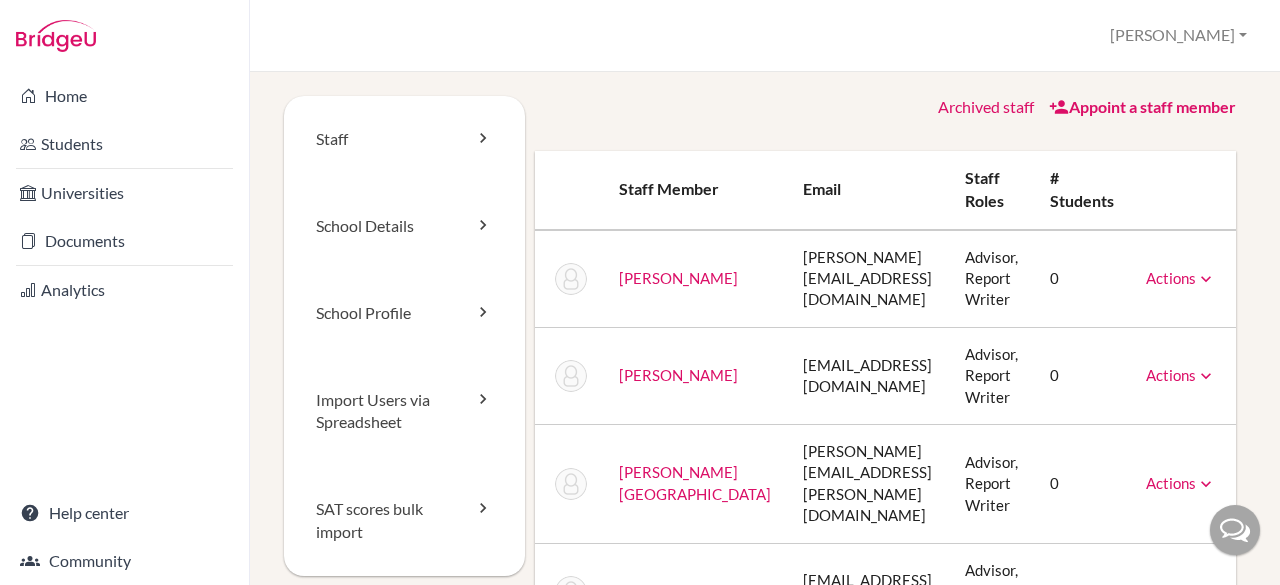 scroll, scrollTop: 0, scrollLeft: 0, axis: both 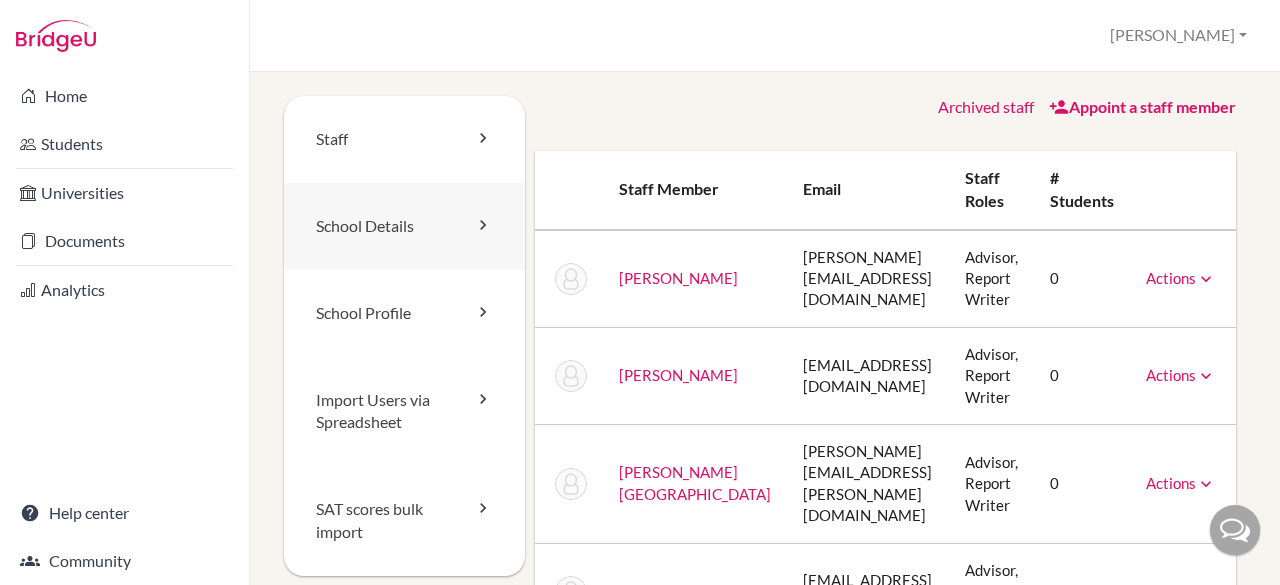 click on "School Details" at bounding box center (404, 226) 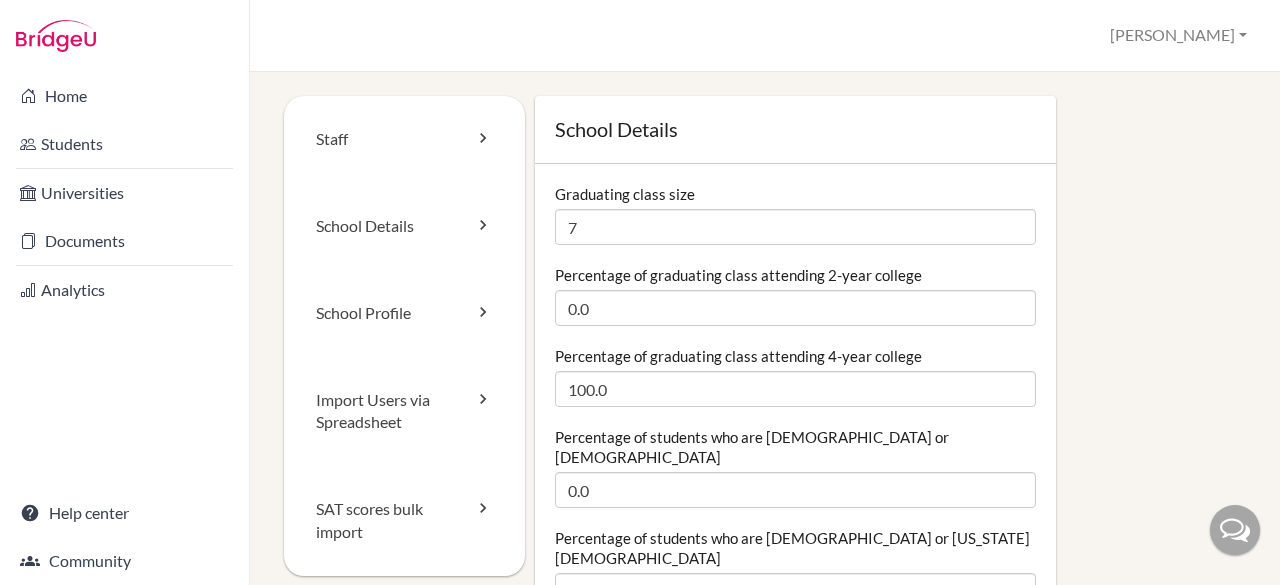 scroll, scrollTop: 0, scrollLeft: 0, axis: both 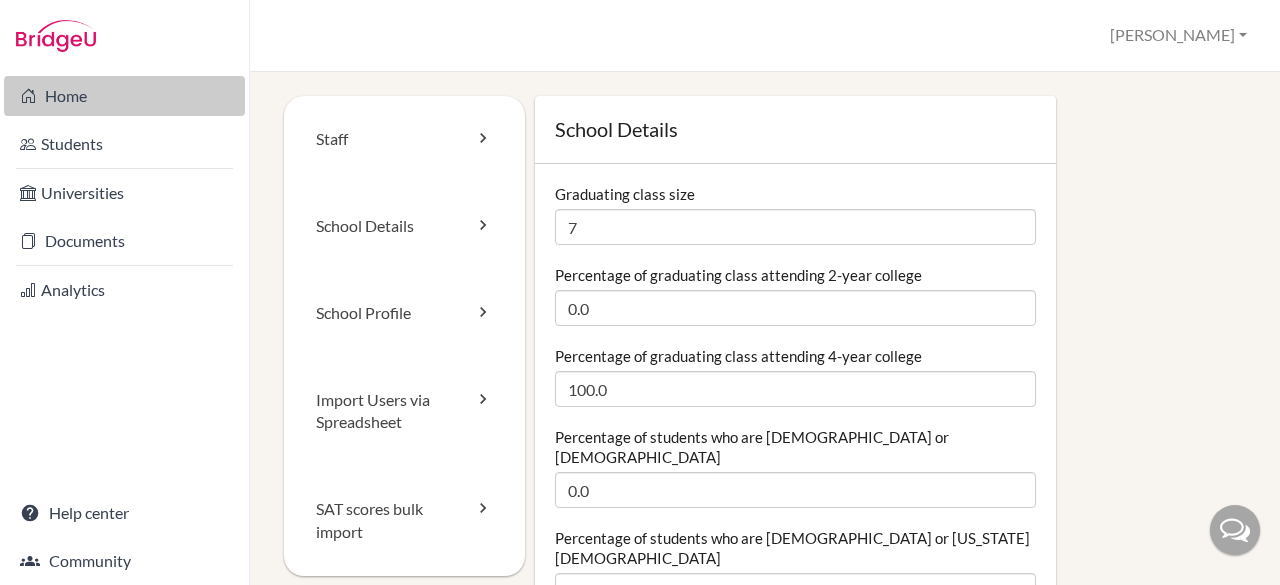 click on "Home" at bounding box center [124, 96] 